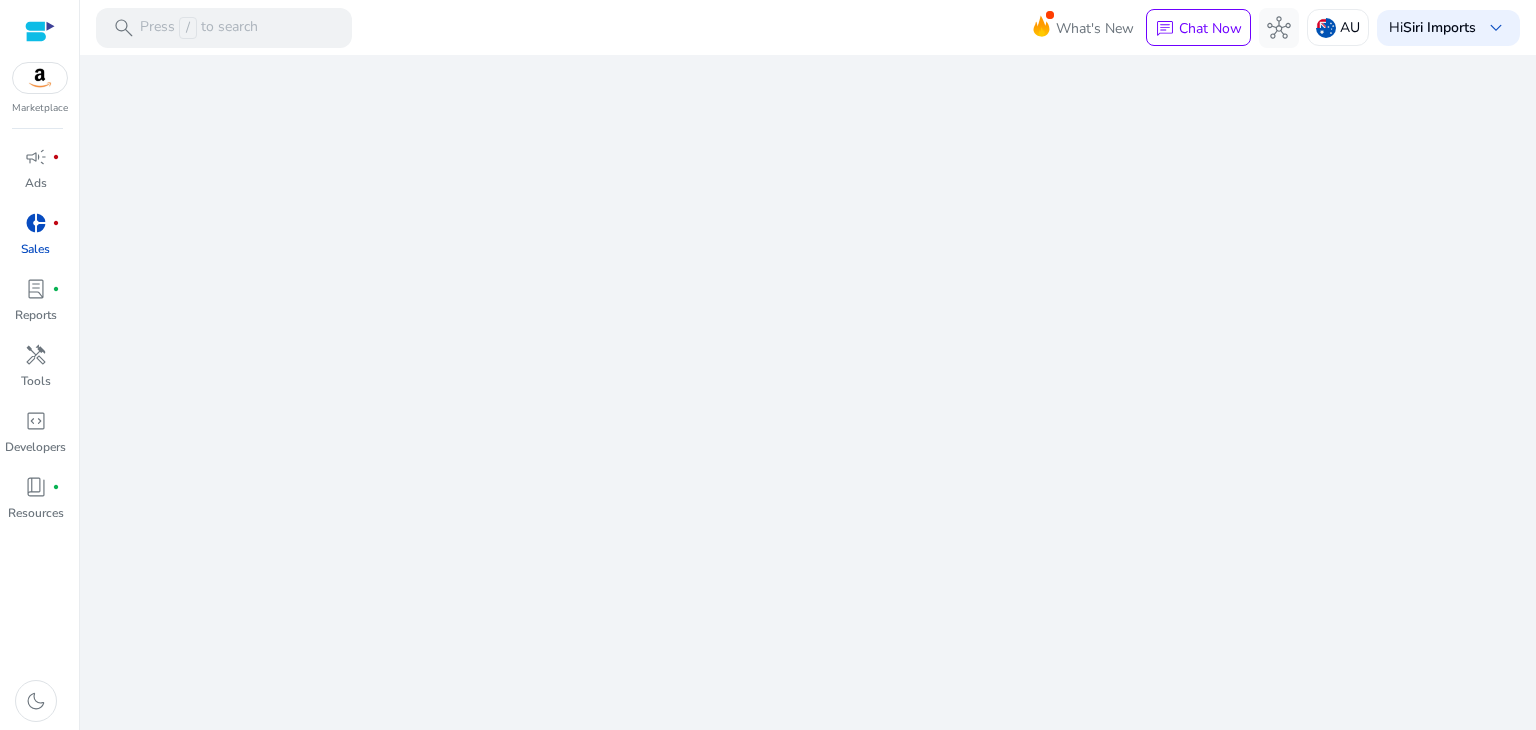 scroll, scrollTop: 0, scrollLeft: 0, axis: both 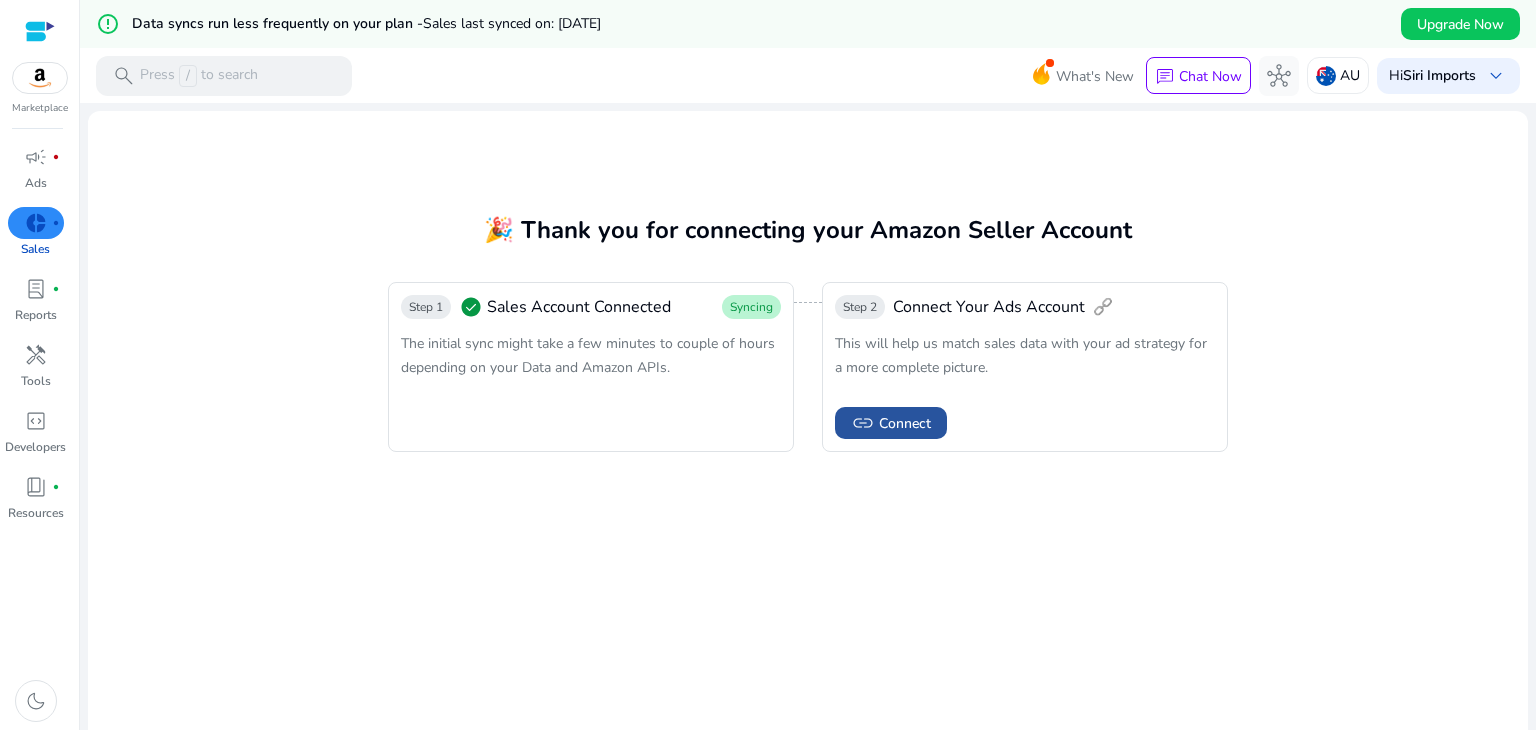 click on "Connect" 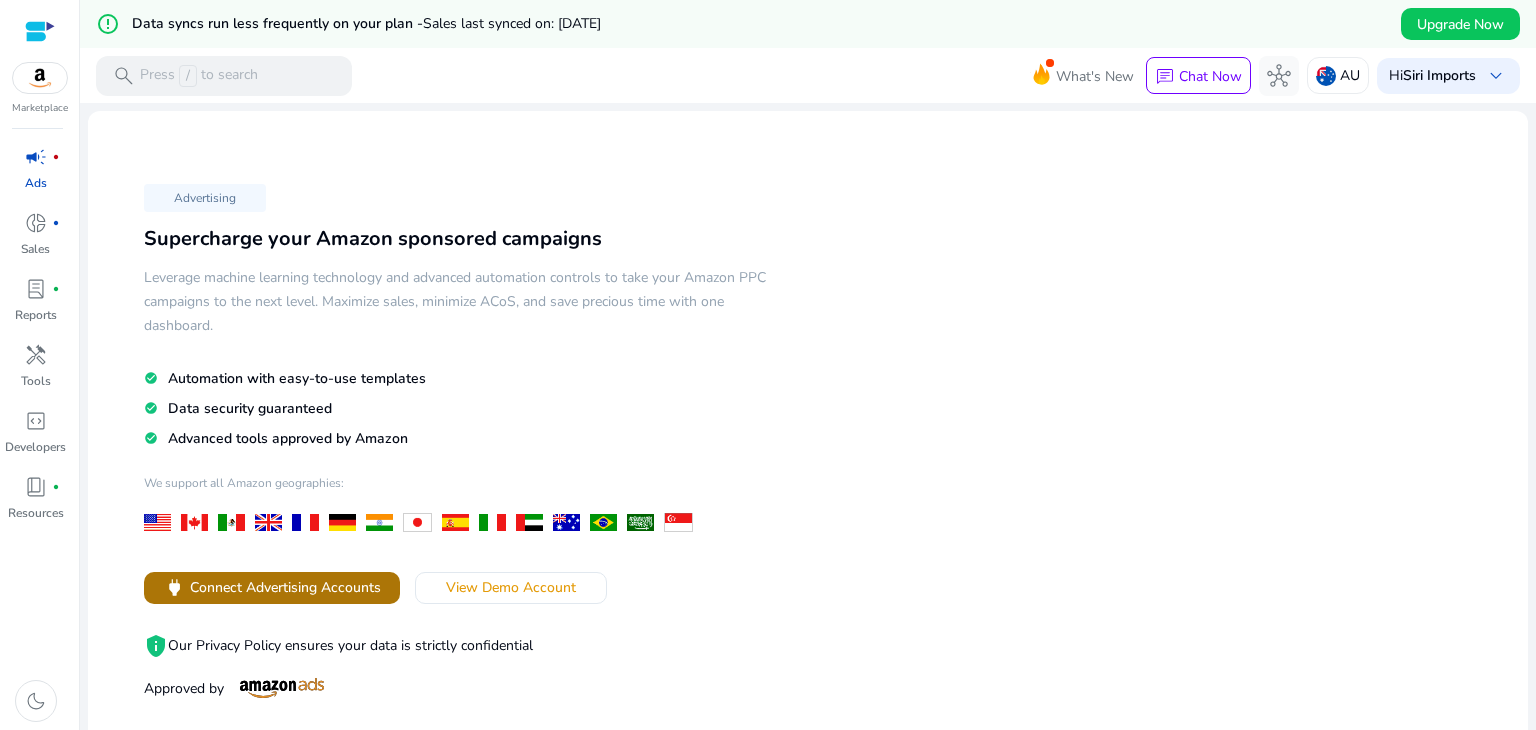click on "Connect Advertising Accounts" 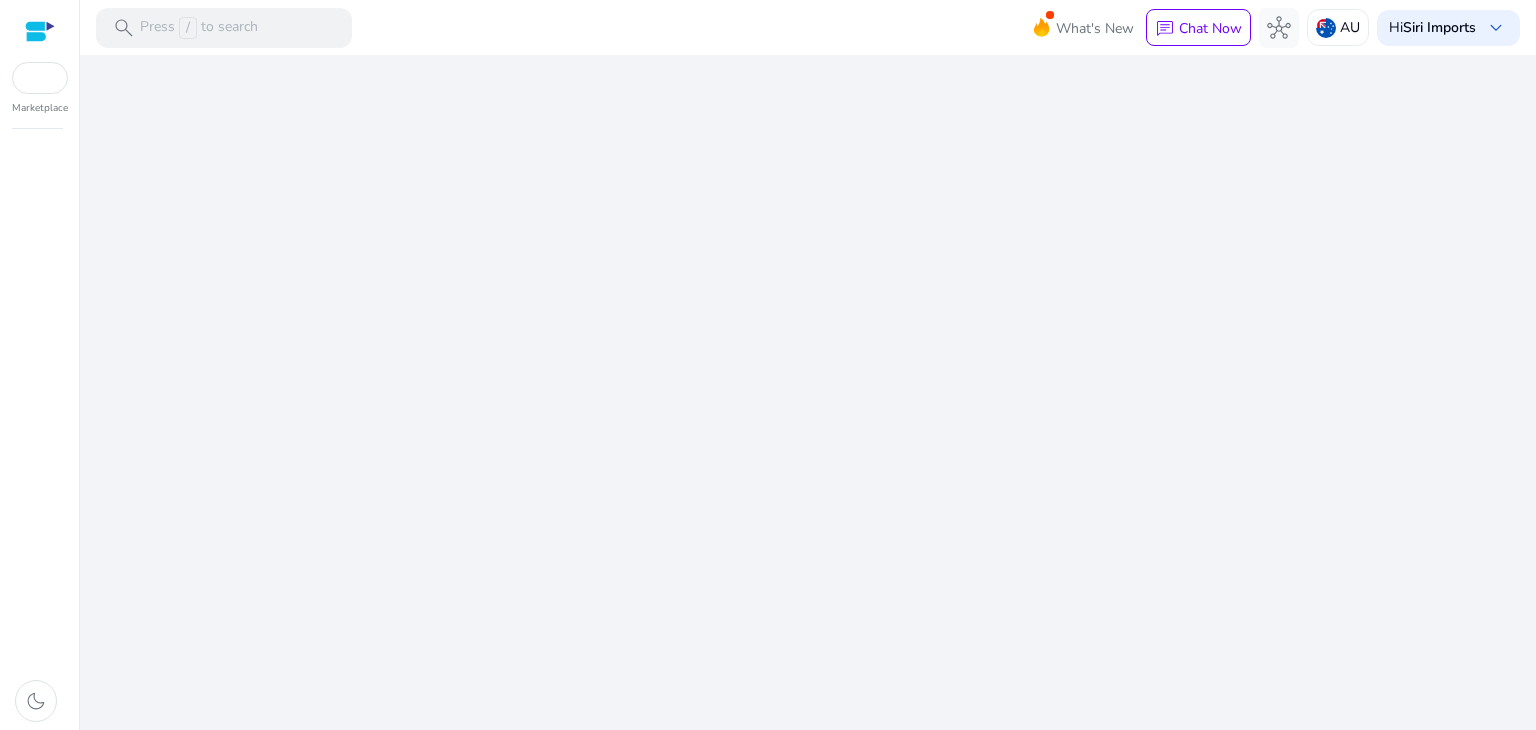 scroll, scrollTop: 0, scrollLeft: 0, axis: both 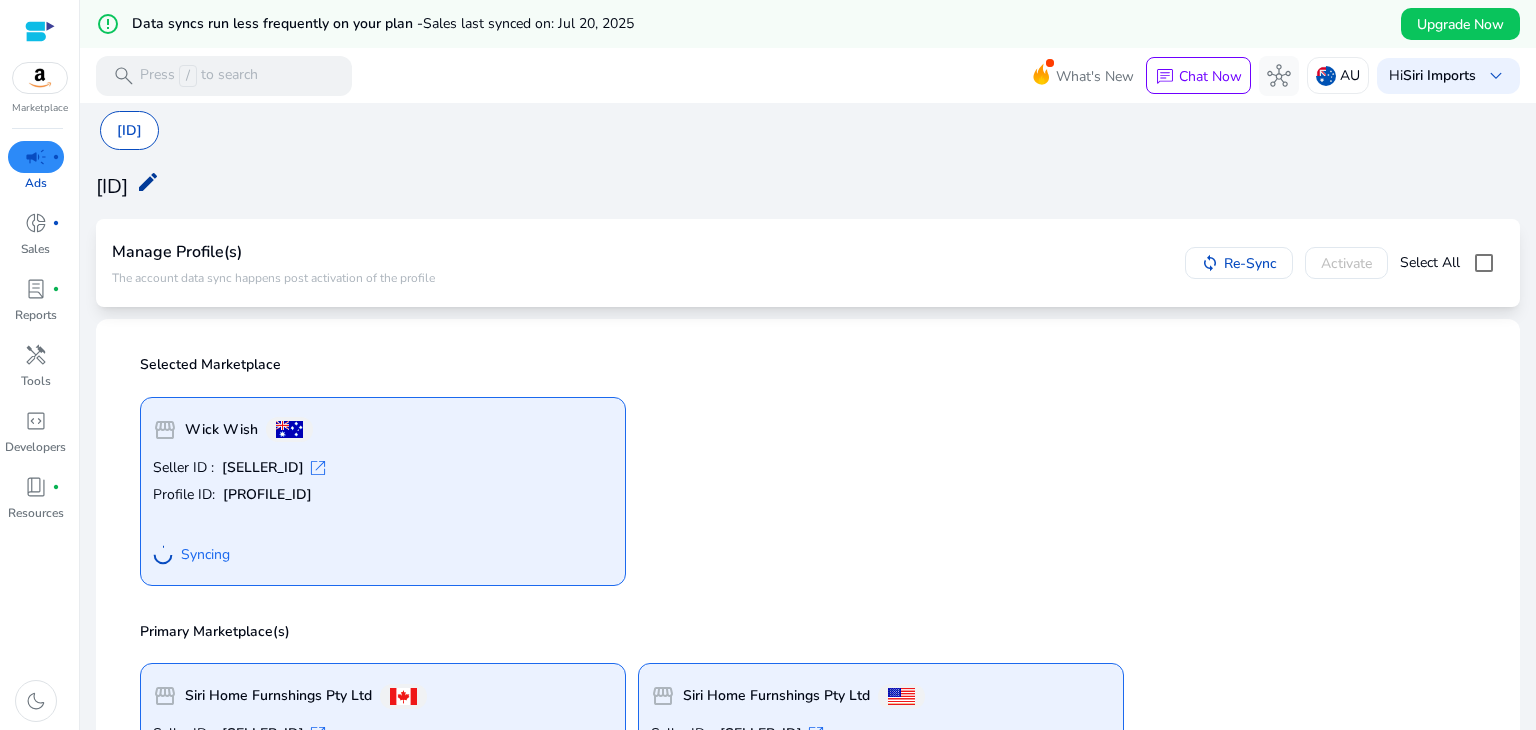 click on "edit" 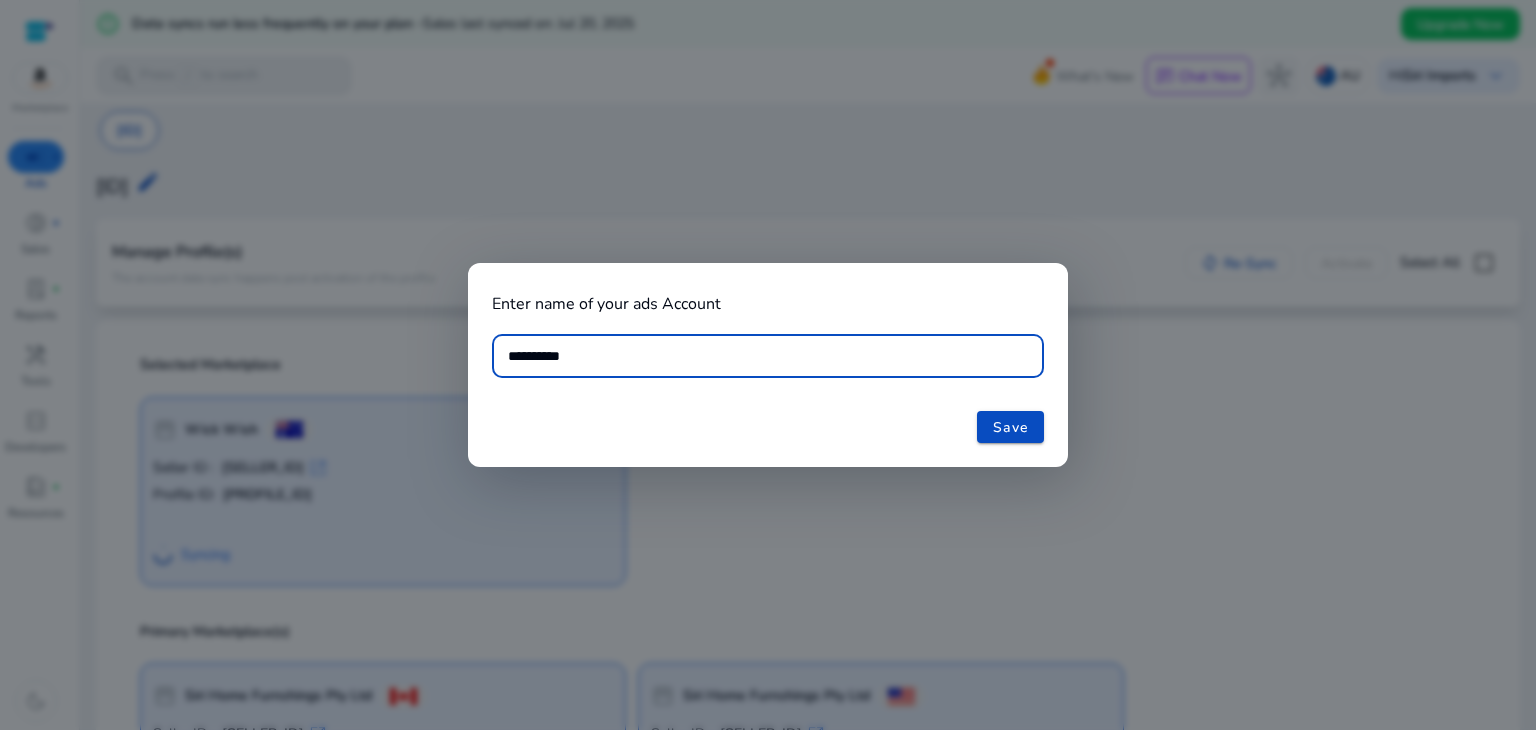 scroll, scrollTop: 0, scrollLeft: 0, axis: both 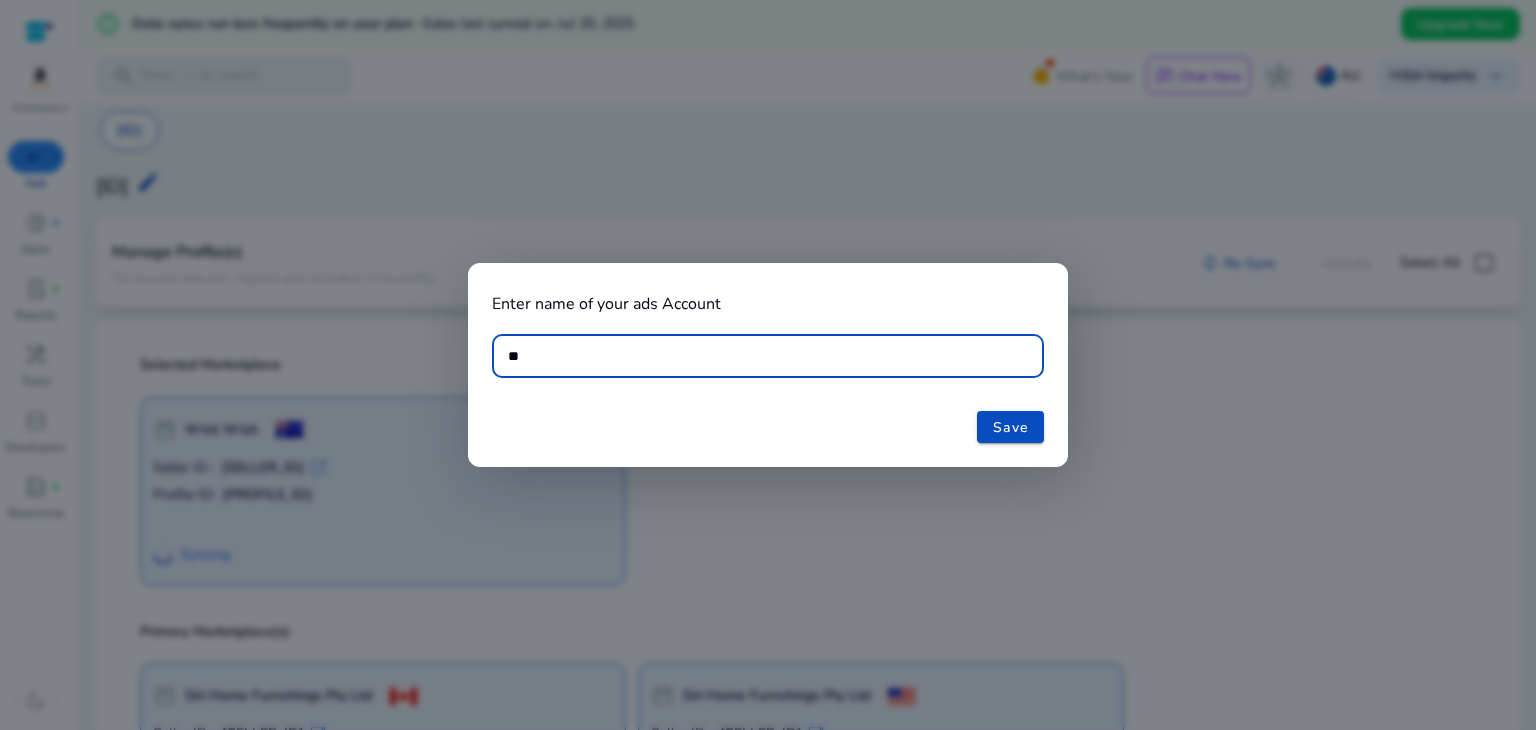 type on "*" 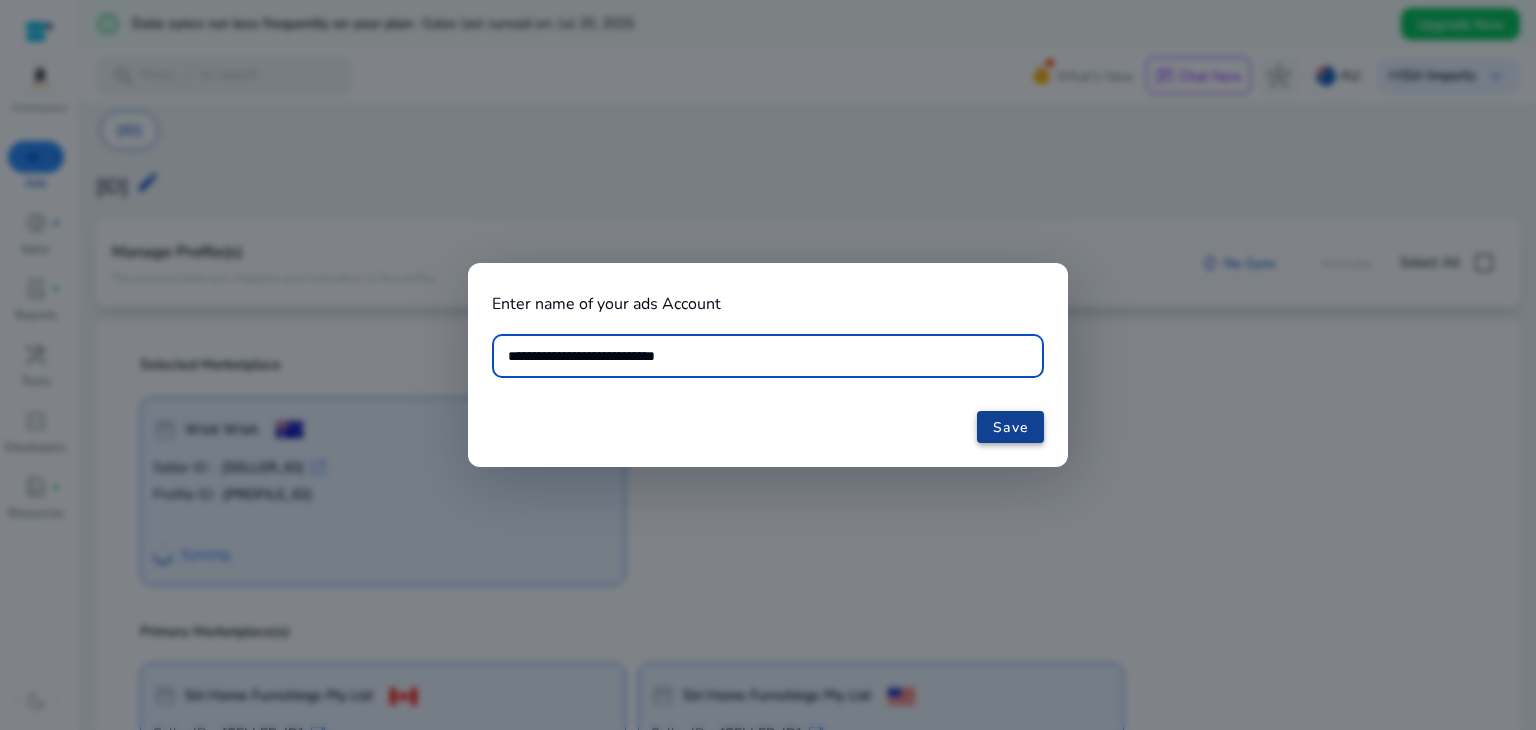 type on "**********" 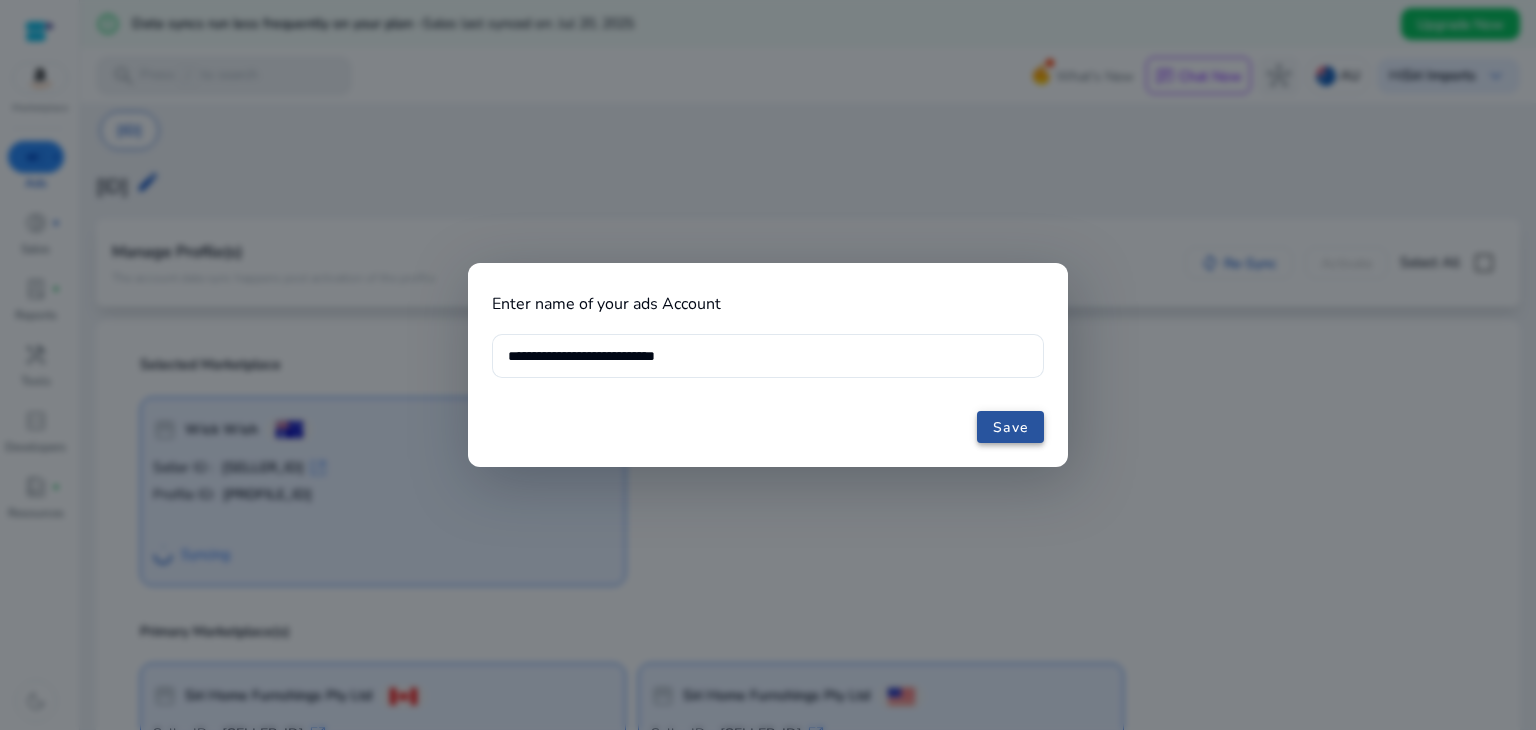 click at bounding box center [1010, 427] 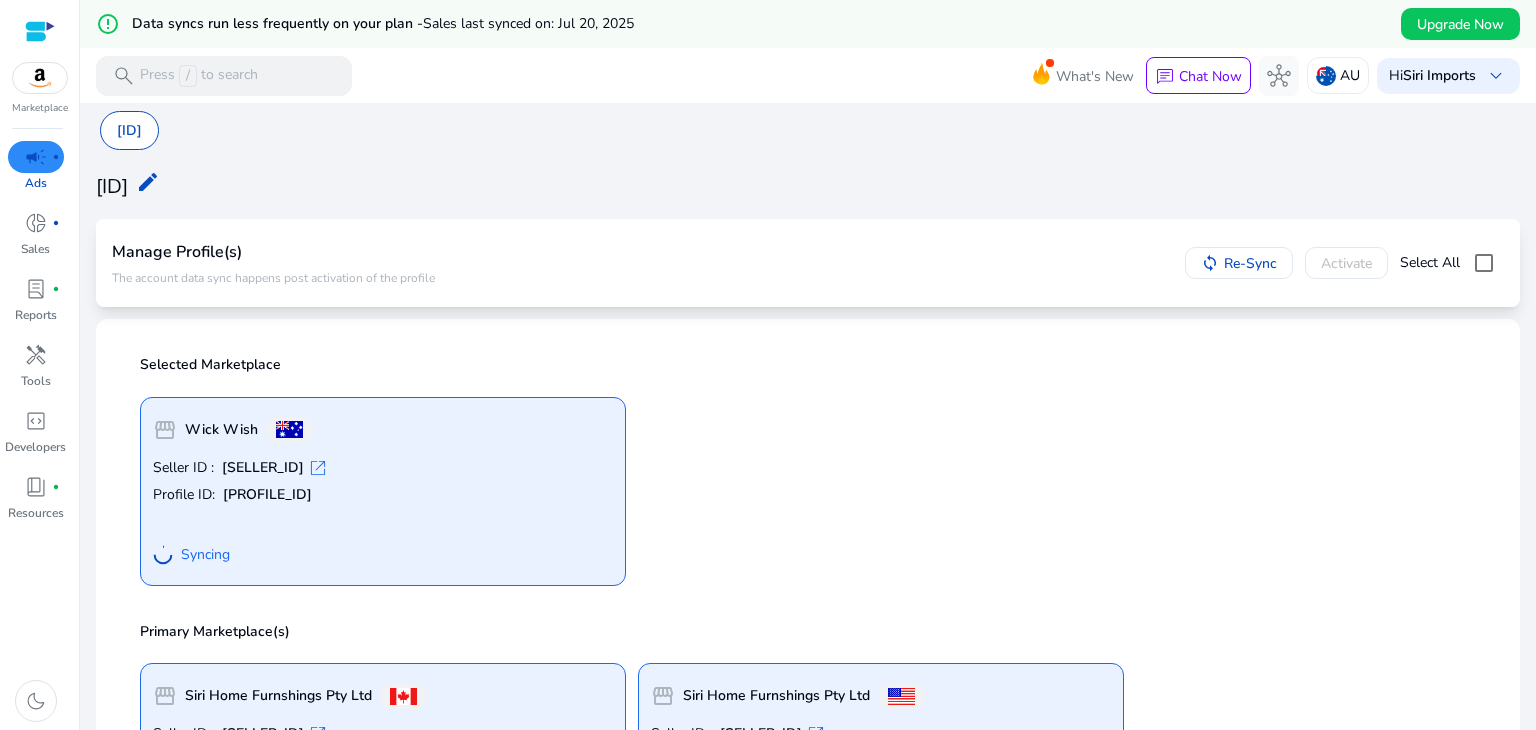 click on "storefront  Wick Wish  Seller ID : [SELLER_ID]  open_in_new  Profile ID: [PROFILE_ID] Syncing" 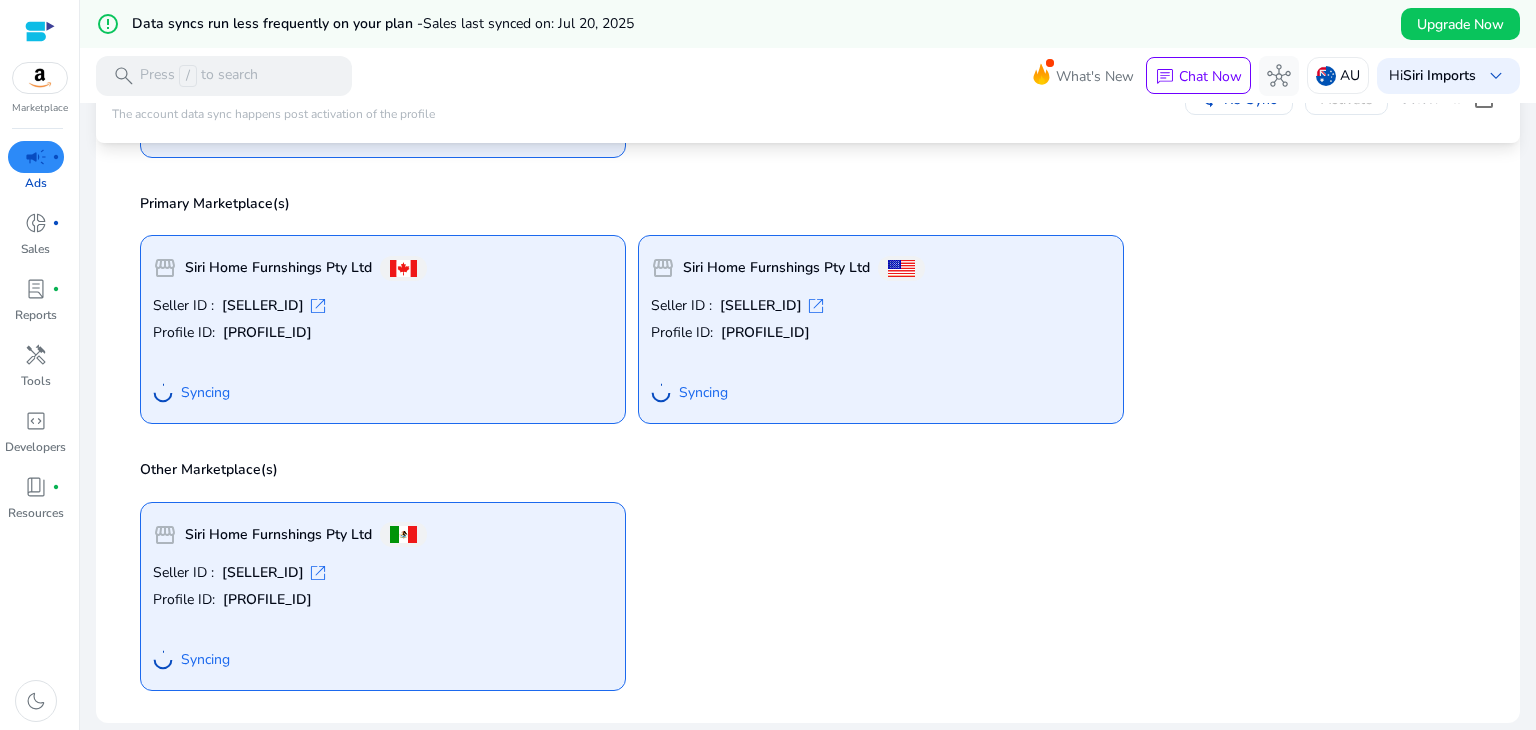 scroll, scrollTop: 0, scrollLeft: 0, axis: both 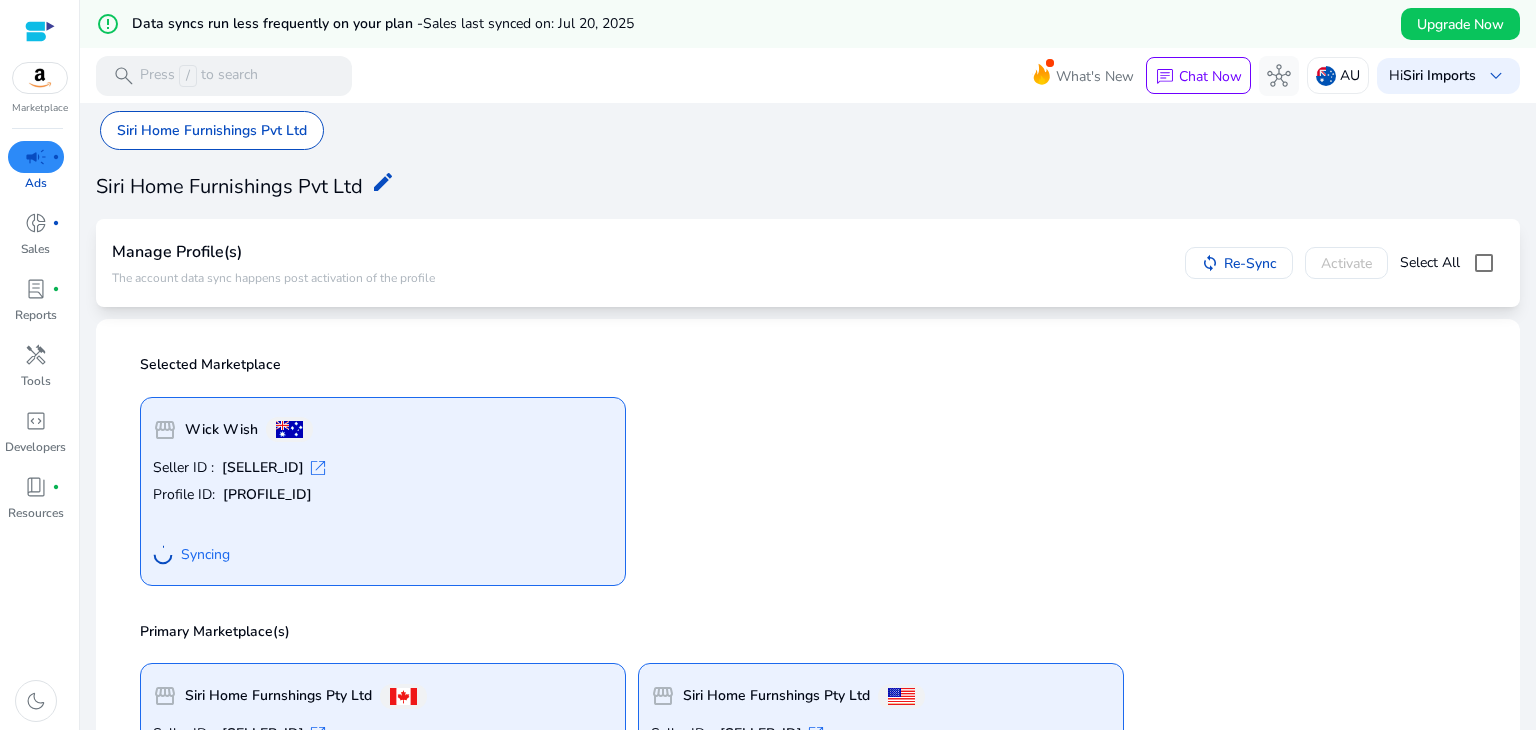 click on "storefront  Wick Wish  Seller ID : [SELLER_ID]  open_in_new  Profile ID: [PROFILE_ID] Syncing" 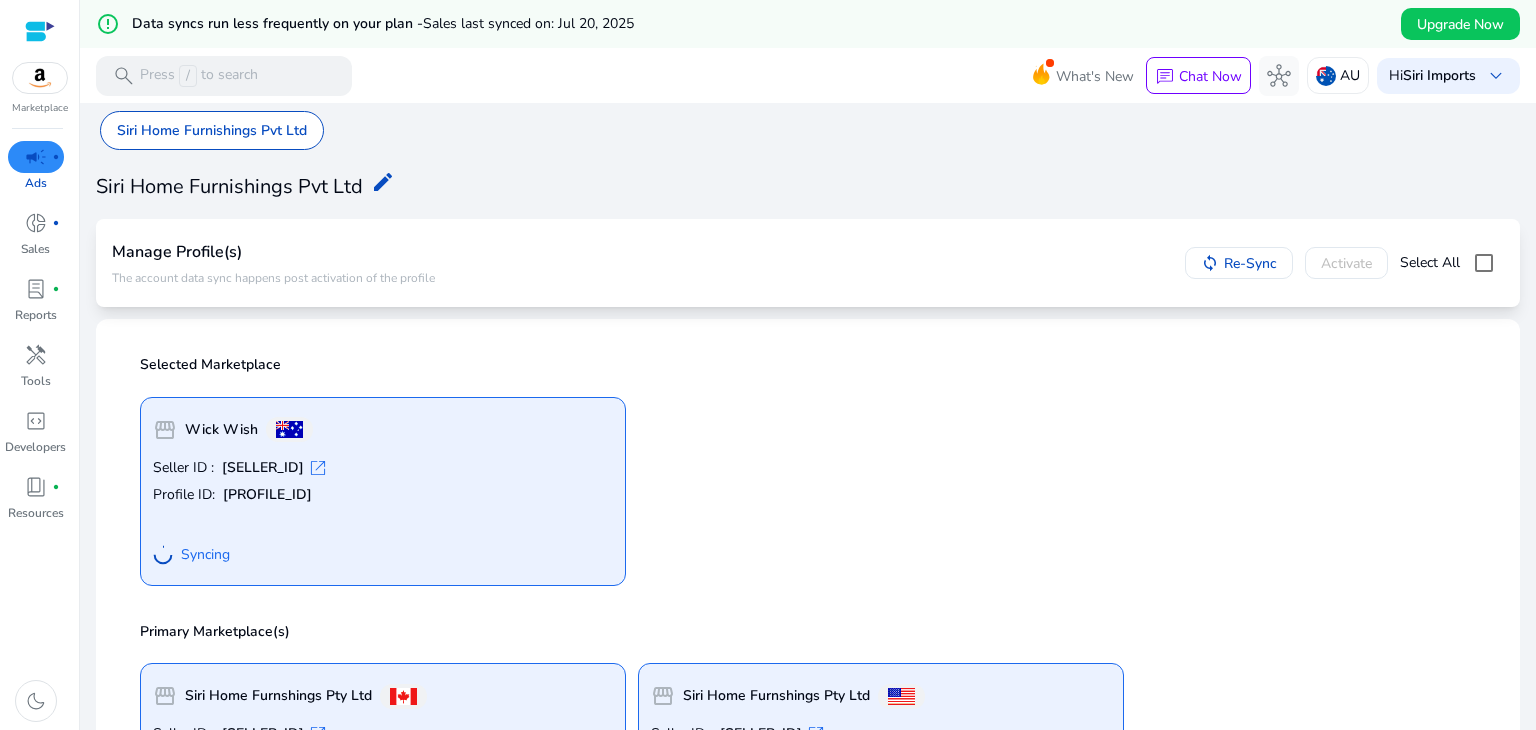 drag, startPoint x: 1186, startPoint y: 146, endPoint x: 1119, endPoint y: -83, distance: 238.60008 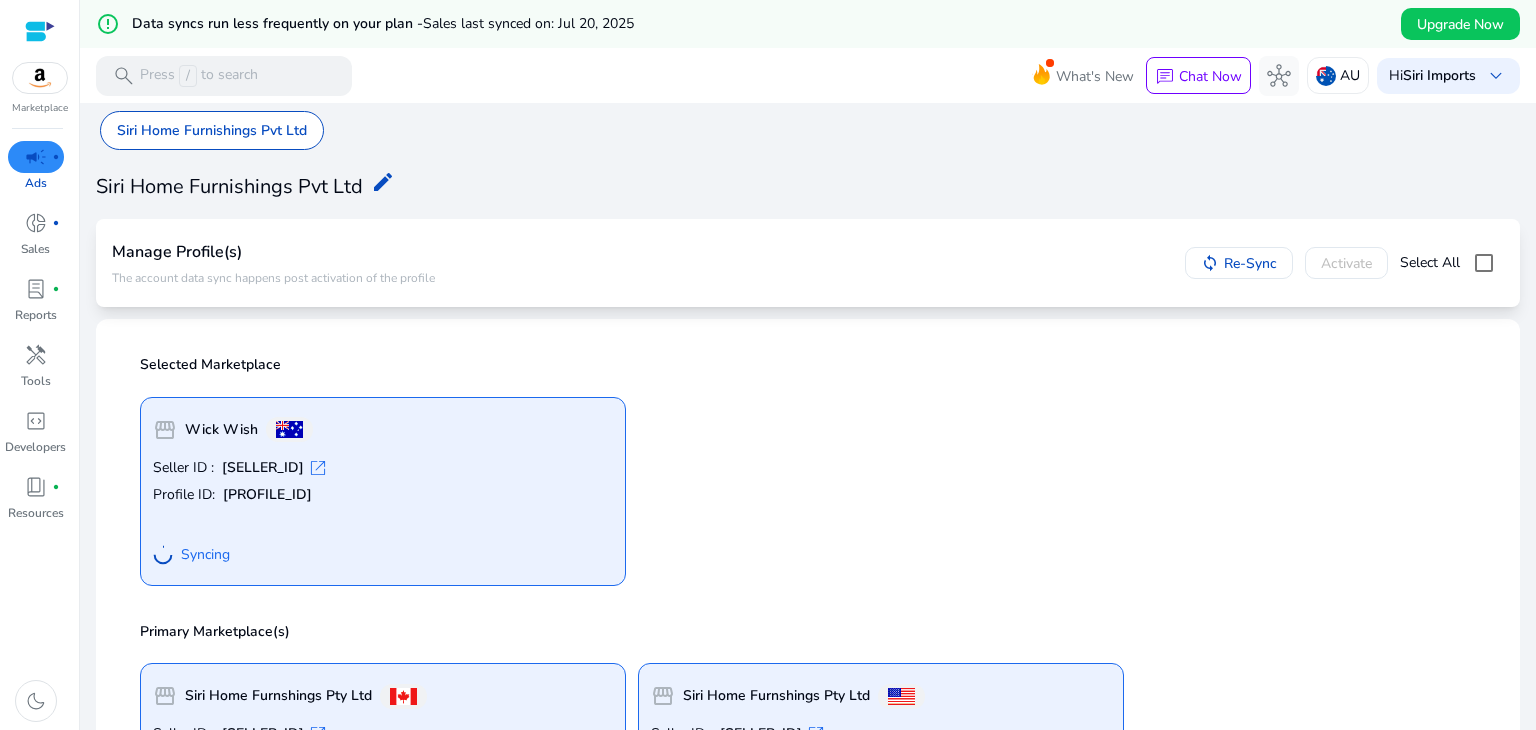 click on "Siri Home Furnishings Pvt Ltd edit" 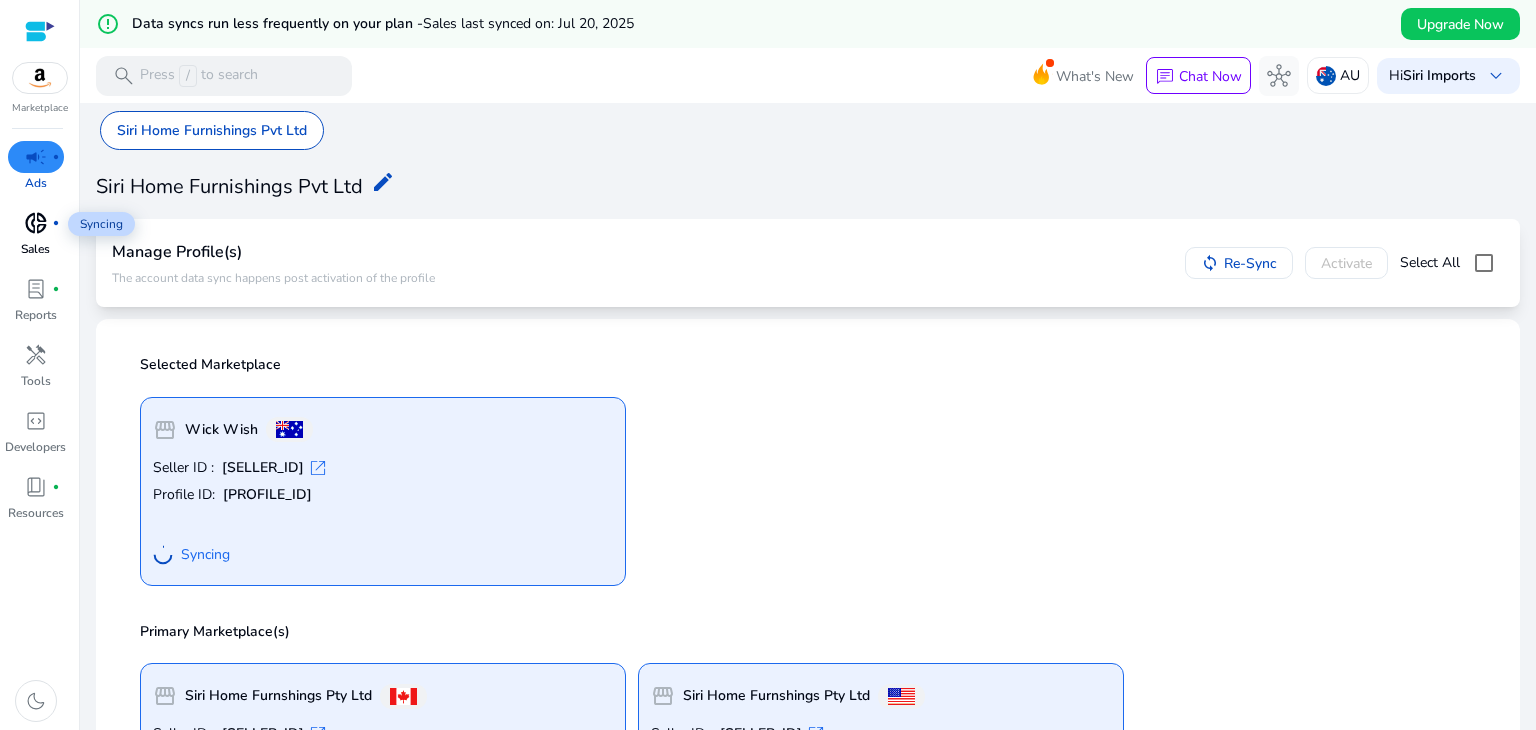 click on "donut_small" at bounding box center [36, 223] 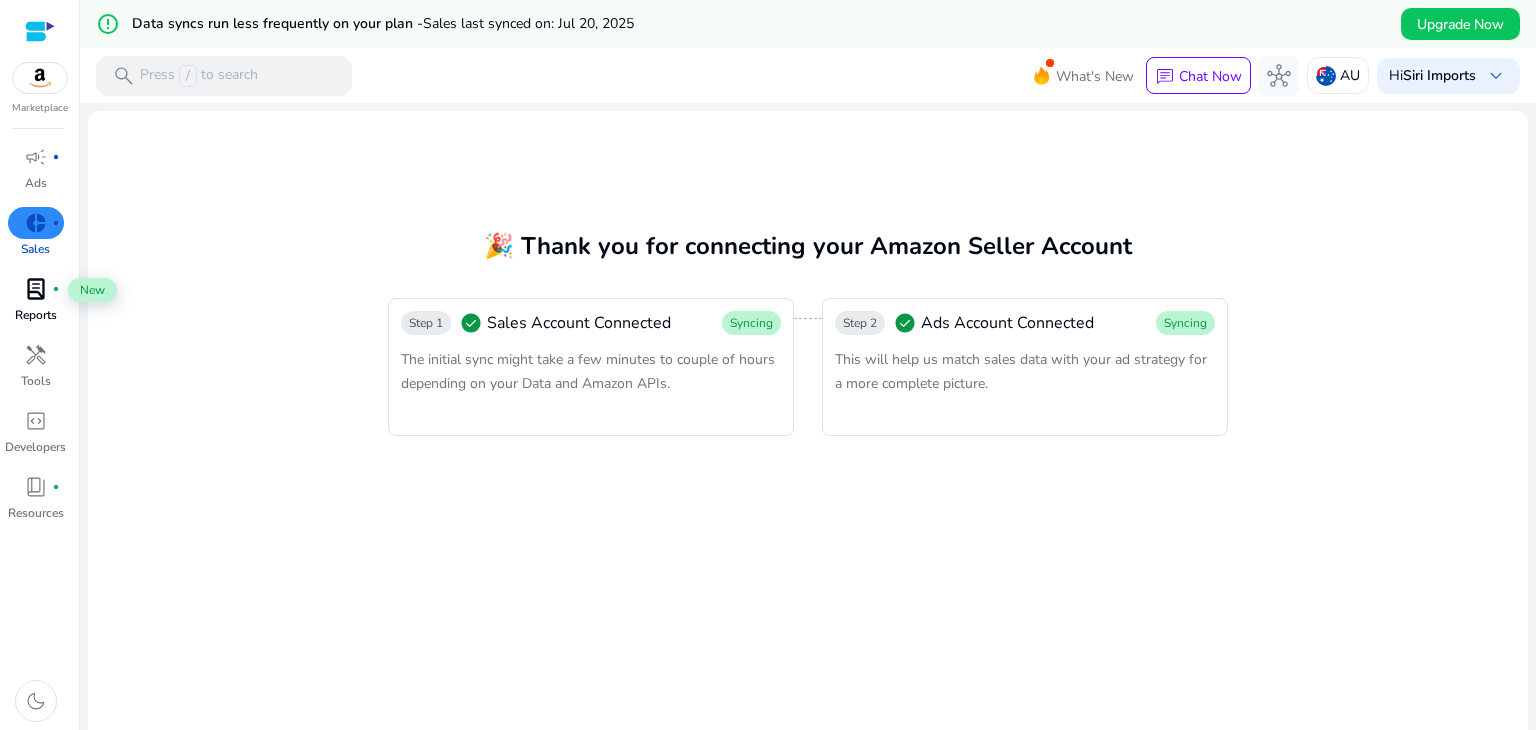 click on "lab_profile" at bounding box center [36, 289] 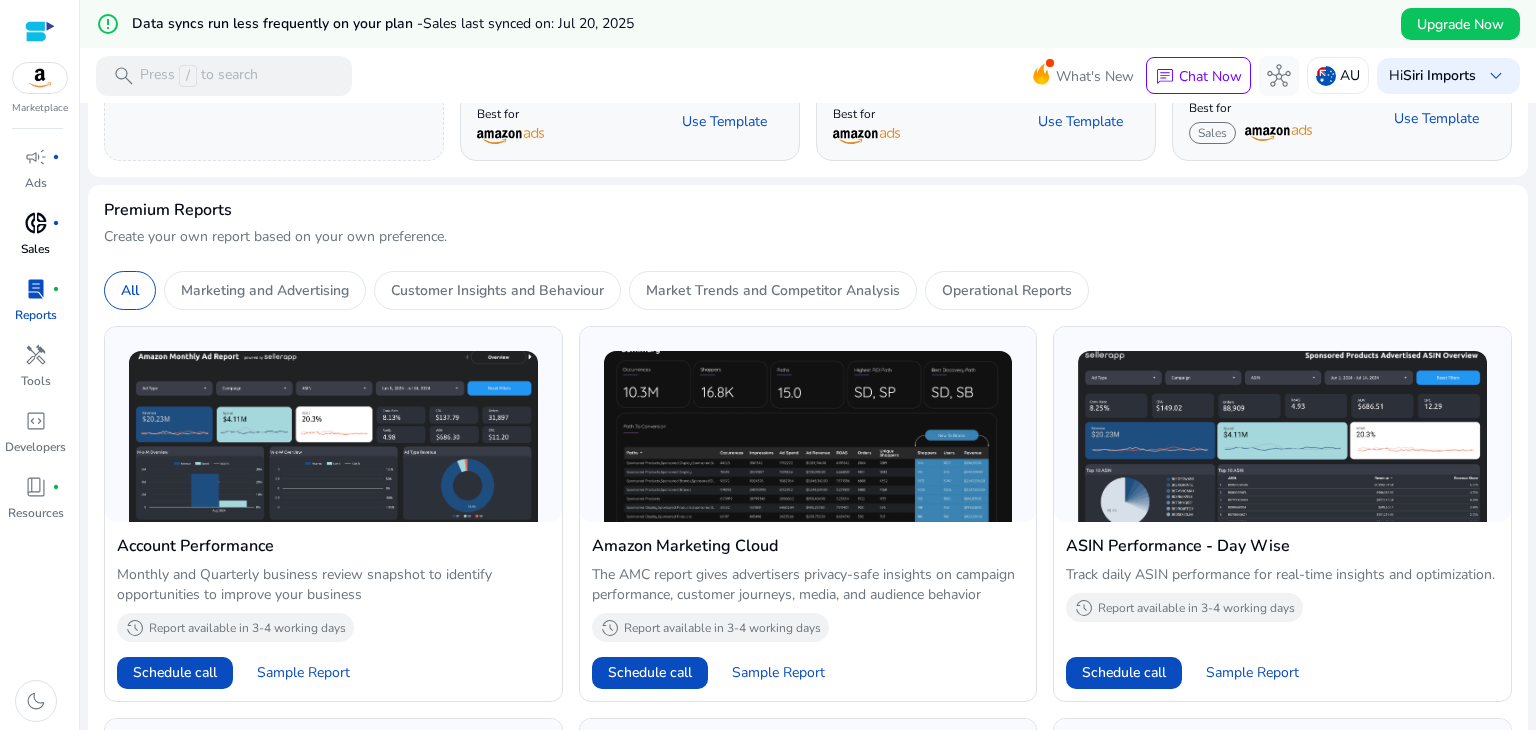 scroll, scrollTop: 0, scrollLeft: 0, axis: both 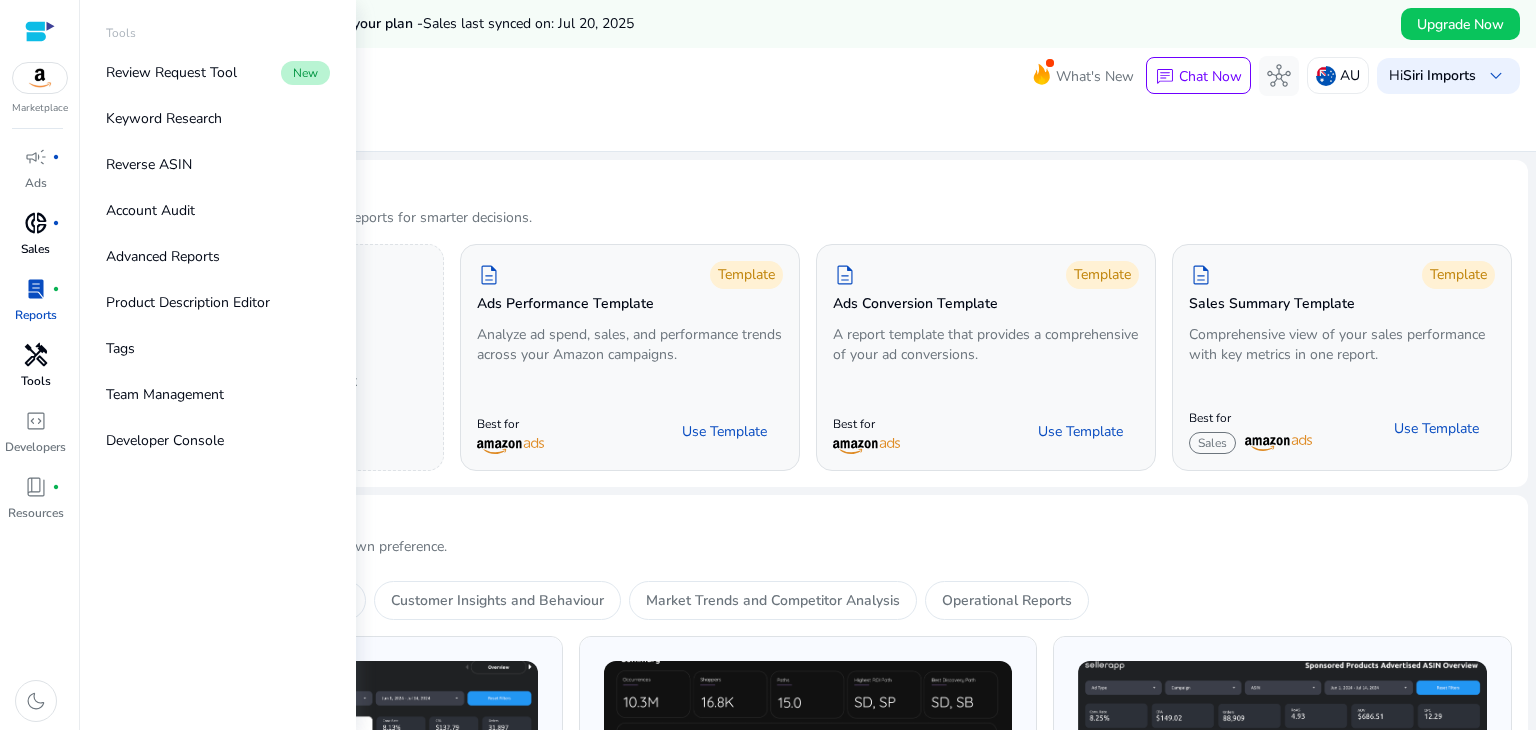 click on "handyman" at bounding box center [36, 355] 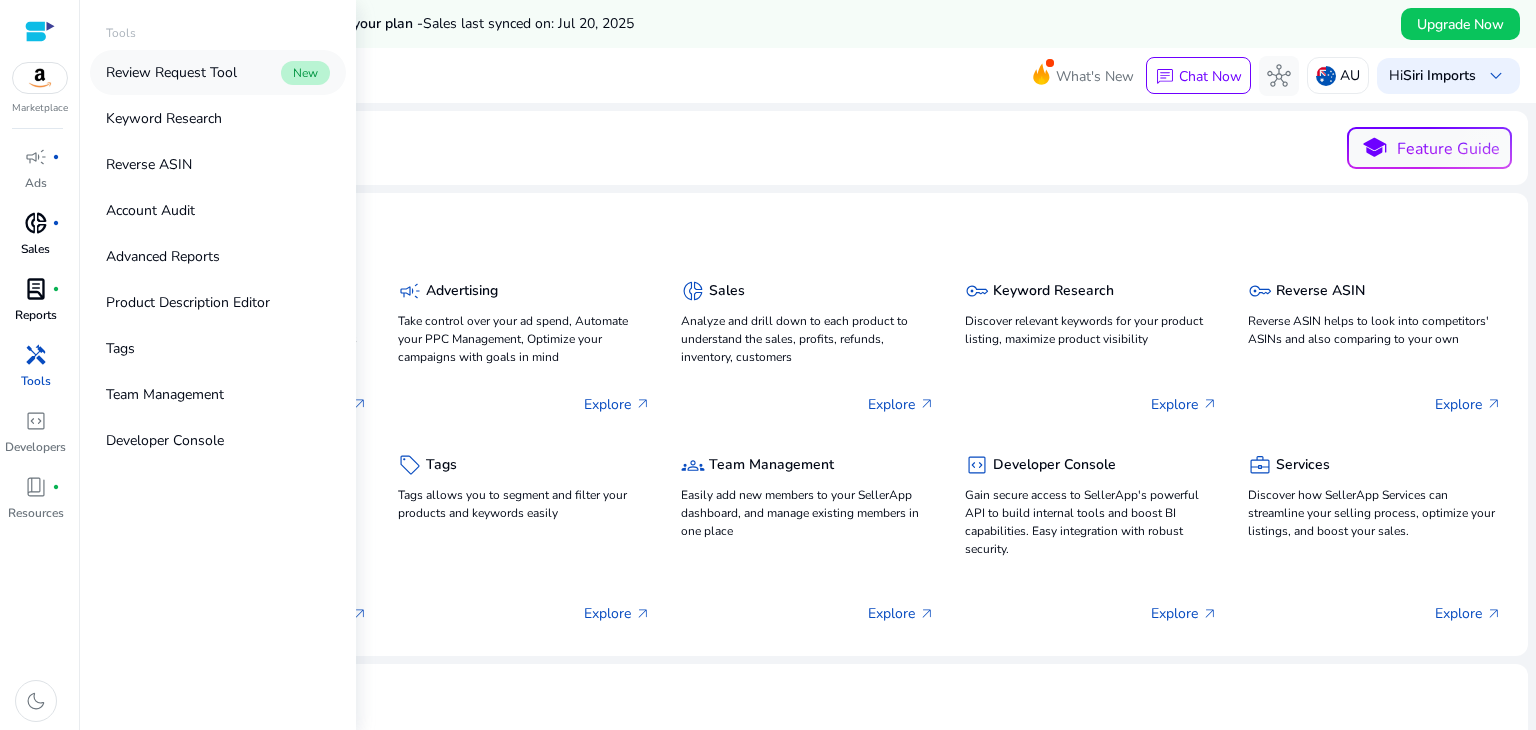 click on "Review Request Tool  New" at bounding box center (218, 72) 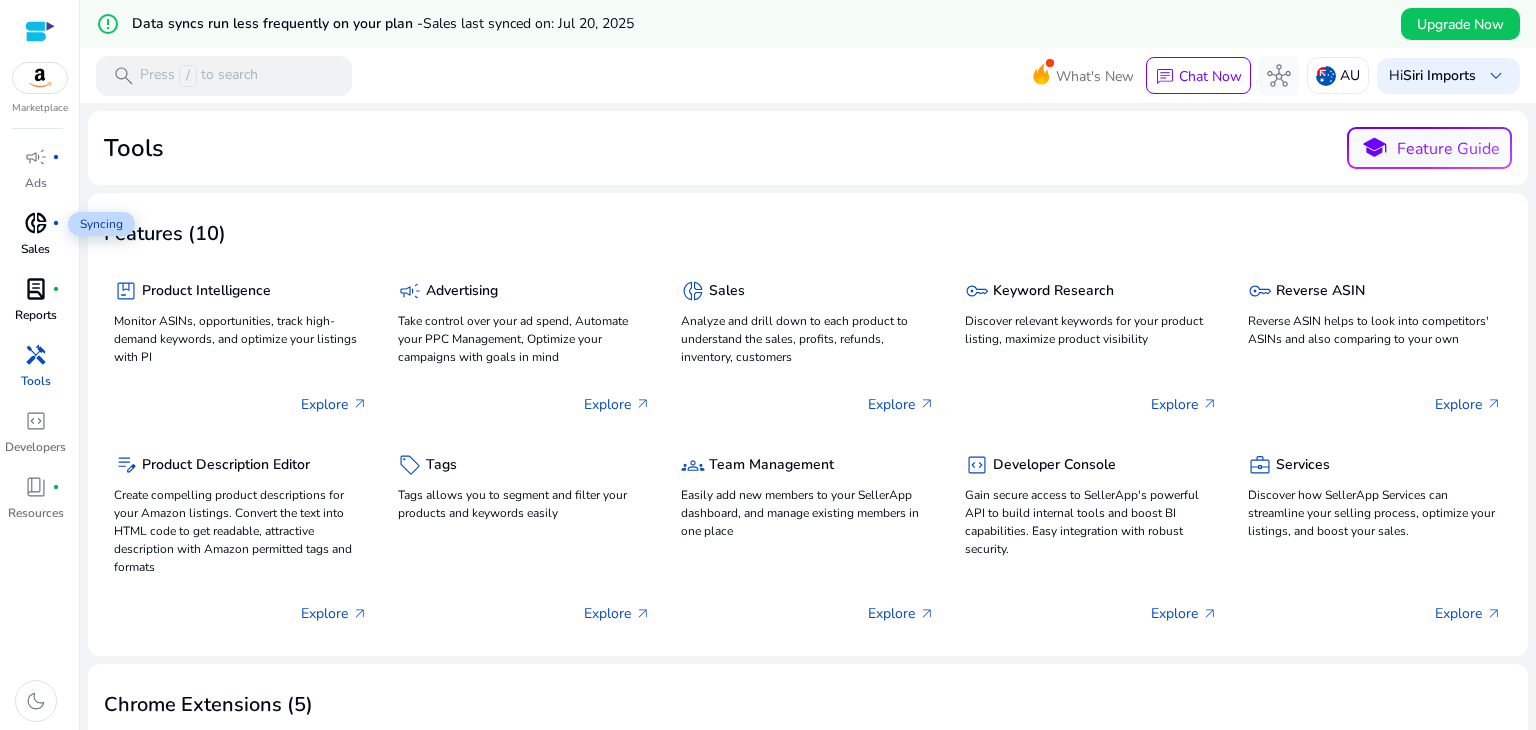 click on "donut_small" at bounding box center [36, 223] 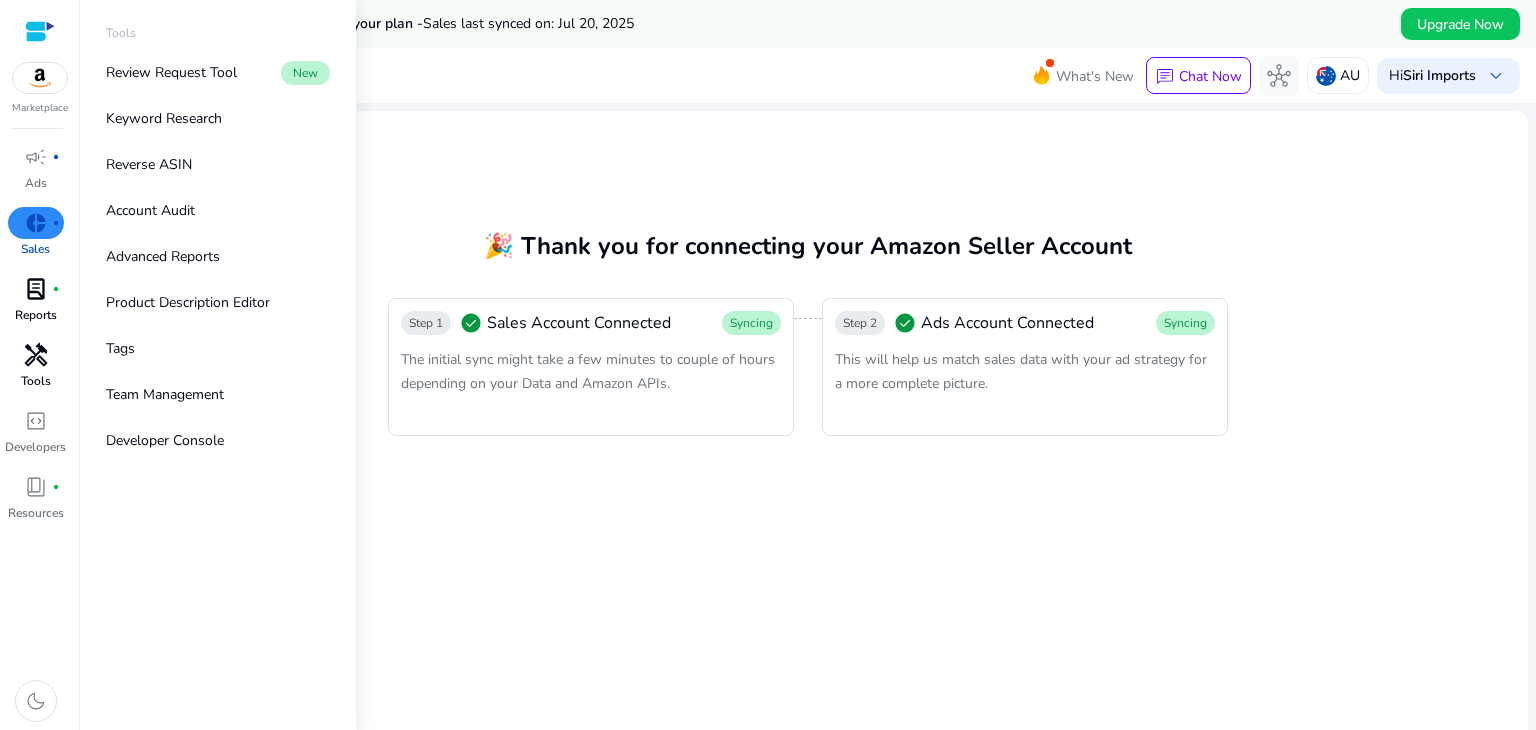 click on "handyman" at bounding box center (36, 355) 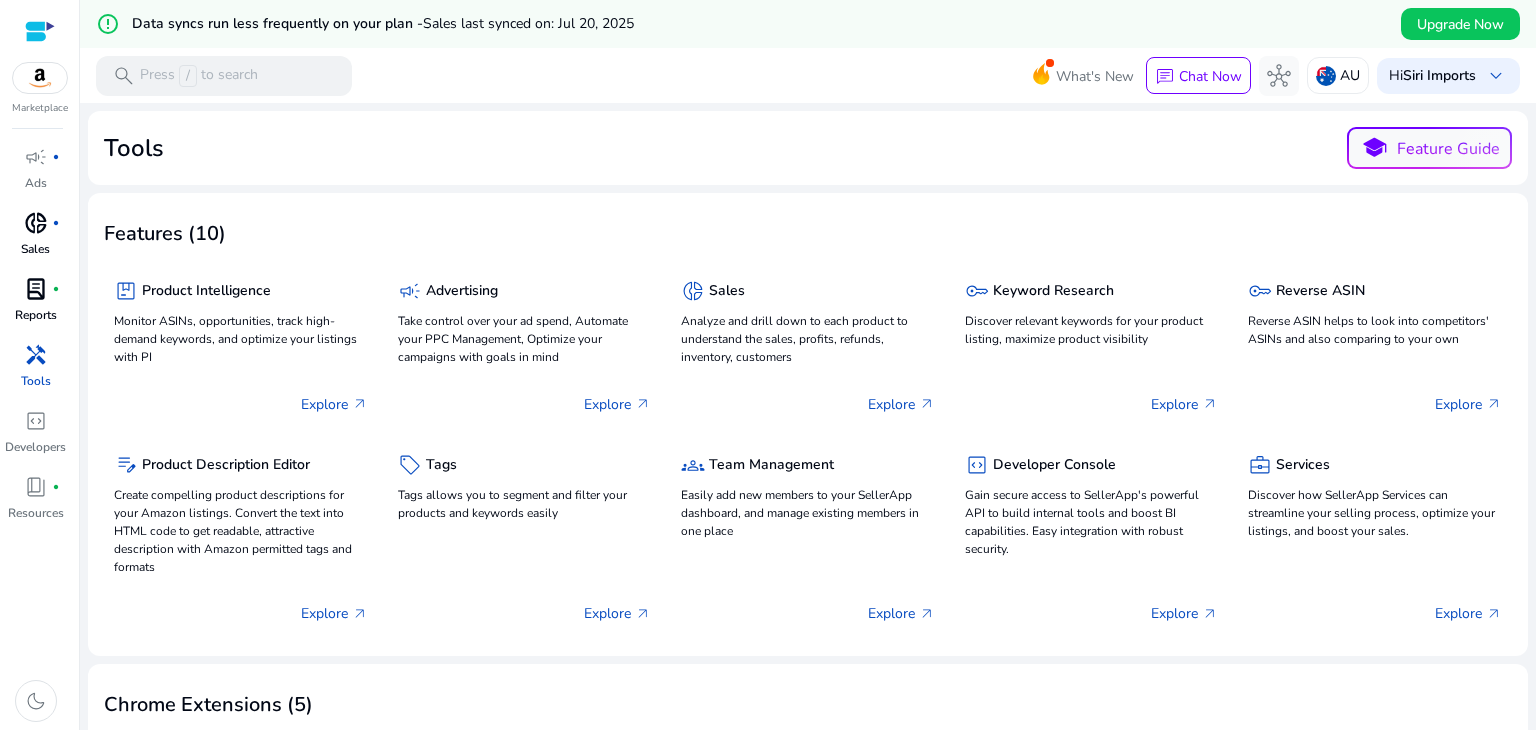 scroll, scrollTop: 618, scrollLeft: 0, axis: vertical 